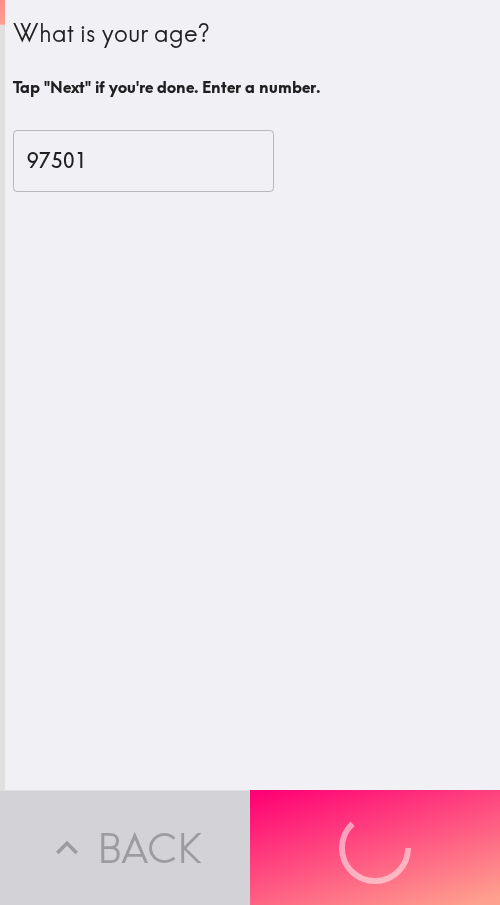 scroll, scrollTop: 0, scrollLeft: 0, axis: both 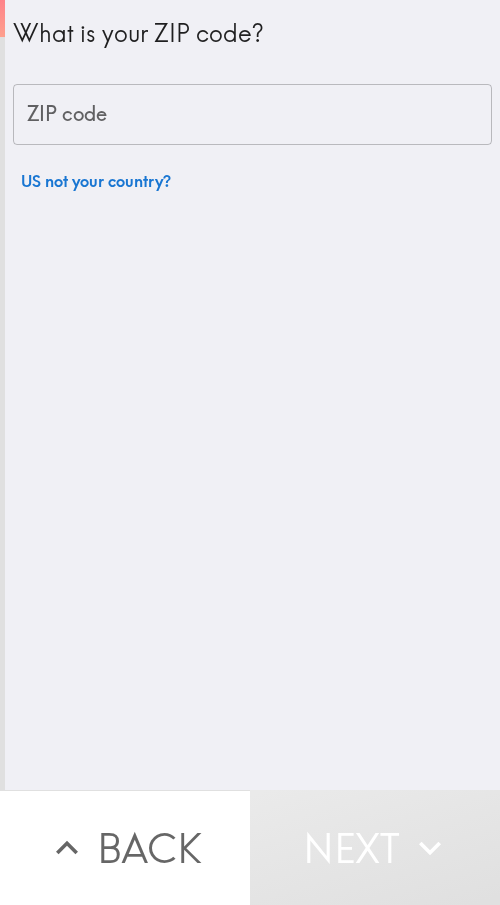 click on "ZIP code" at bounding box center [252, 115] 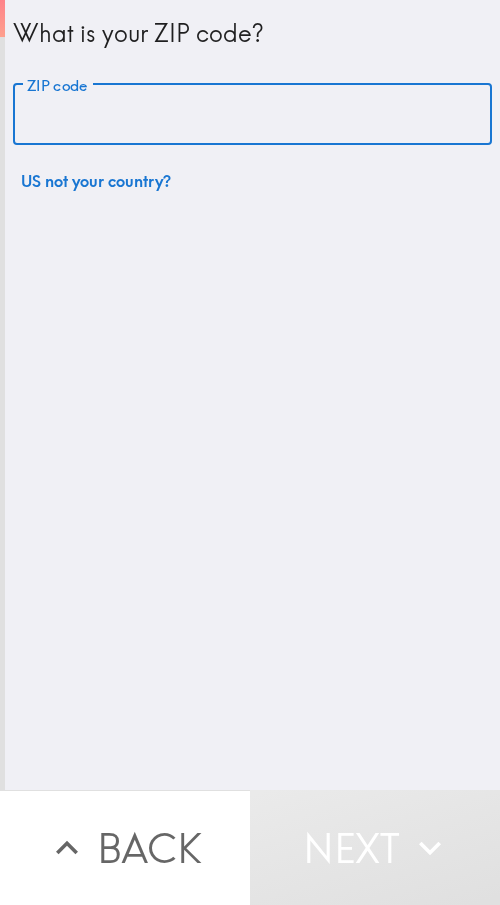 paste on "97501" 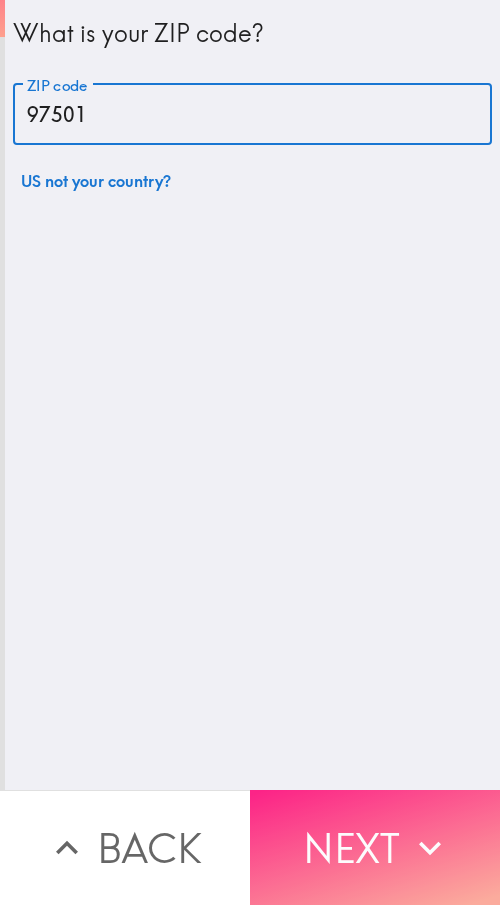 type on "97501" 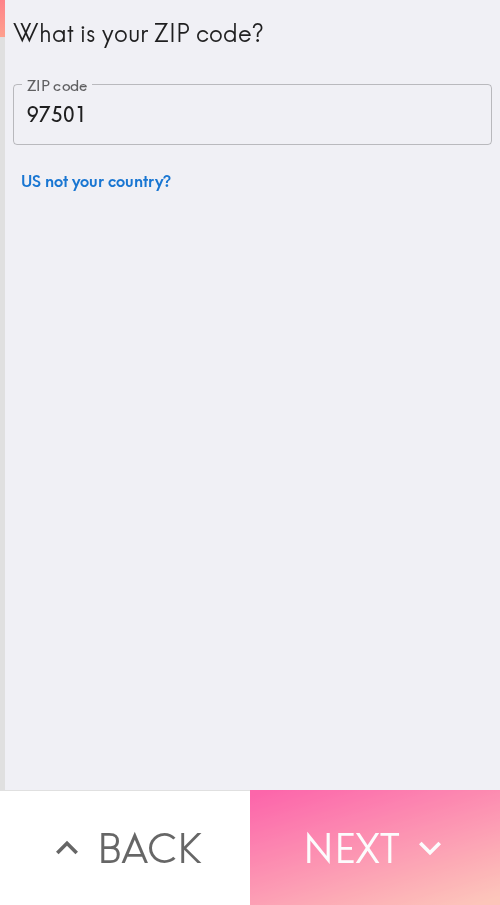 click on "Next" at bounding box center (375, 847) 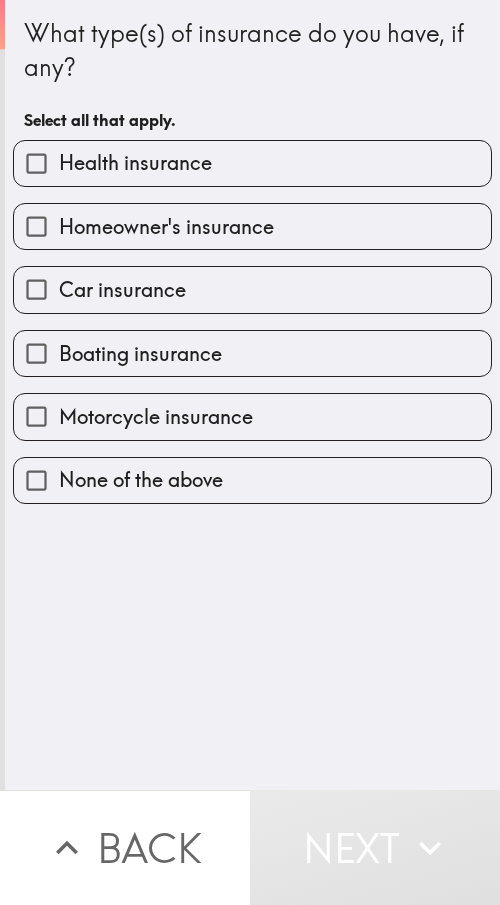 click on "Health insurance" at bounding box center [135, 163] 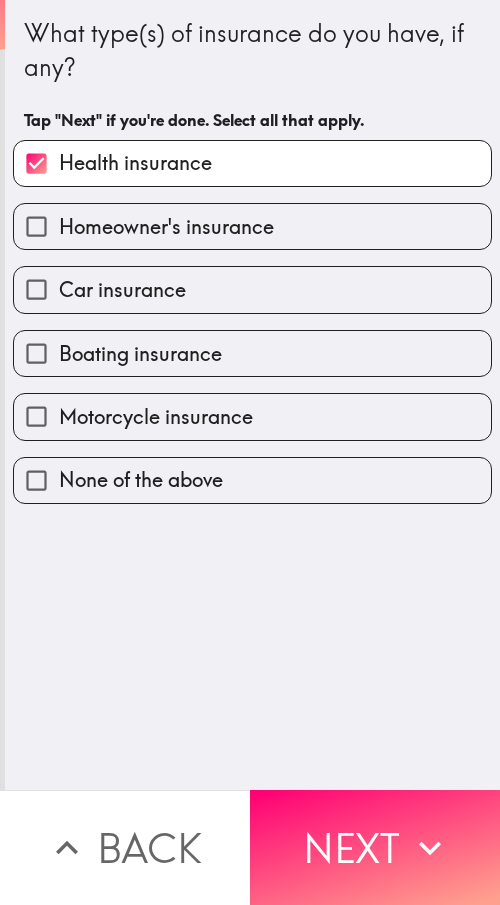 click on "Homeowner's insurance" at bounding box center (166, 227) 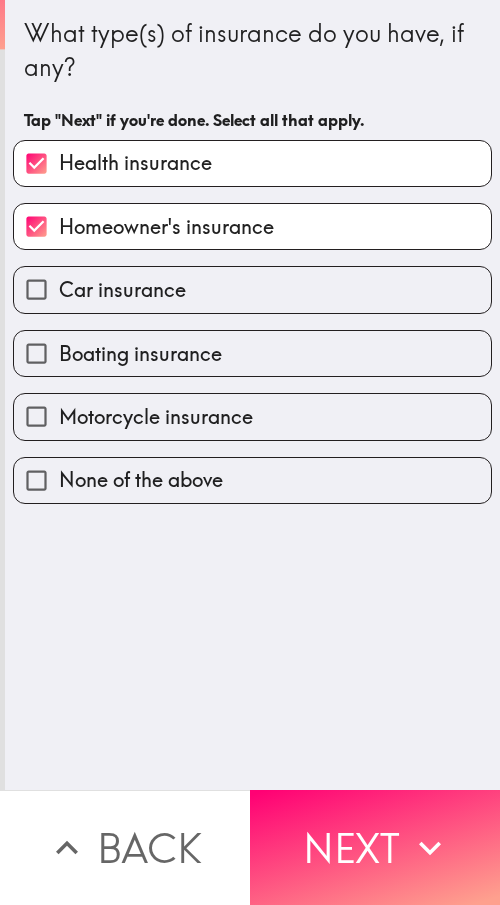 click on "Car insurance" at bounding box center (122, 290) 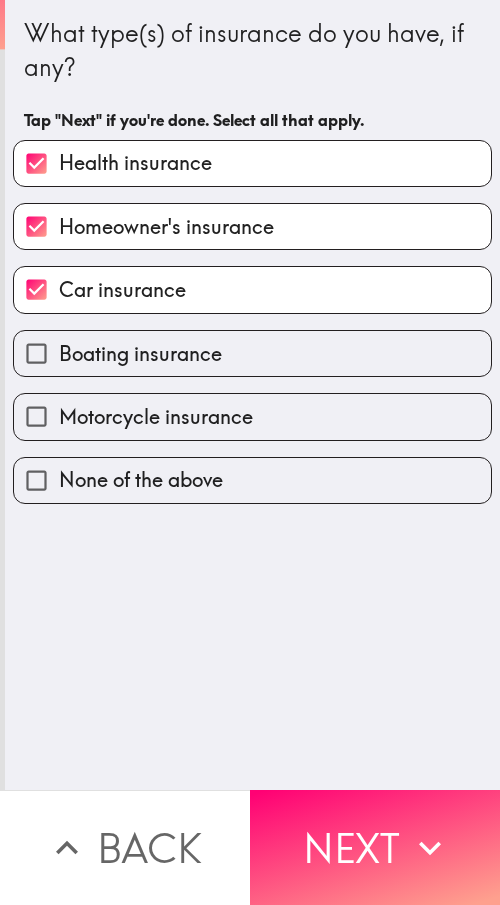 click on "Boating insurance" at bounding box center (140, 354) 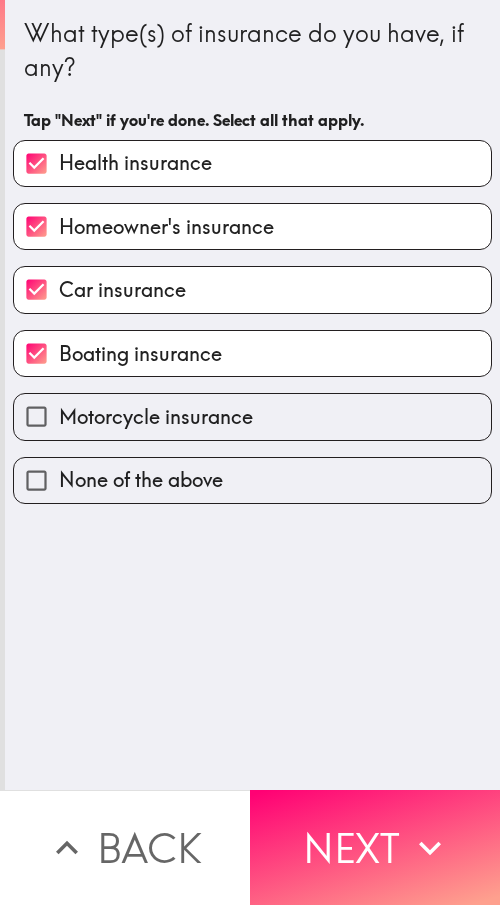 click on "Motorcycle insurance" at bounding box center (156, 417) 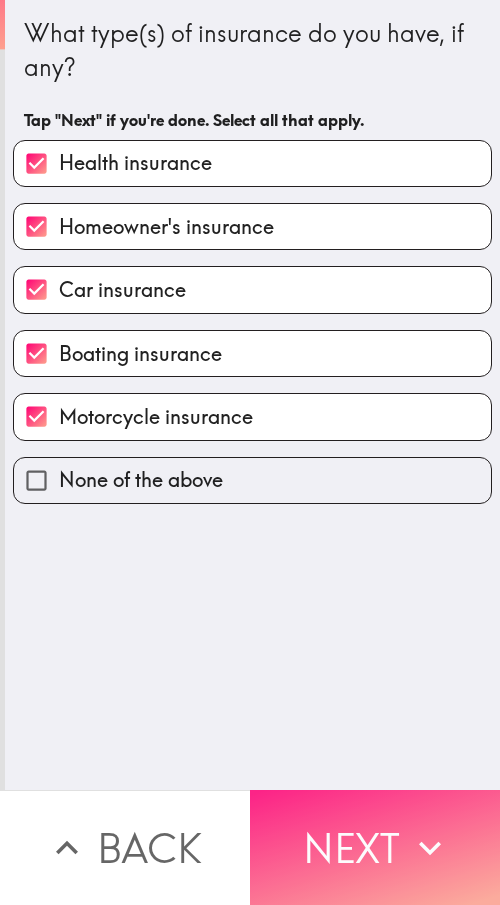 click on "Next" at bounding box center [375, 847] 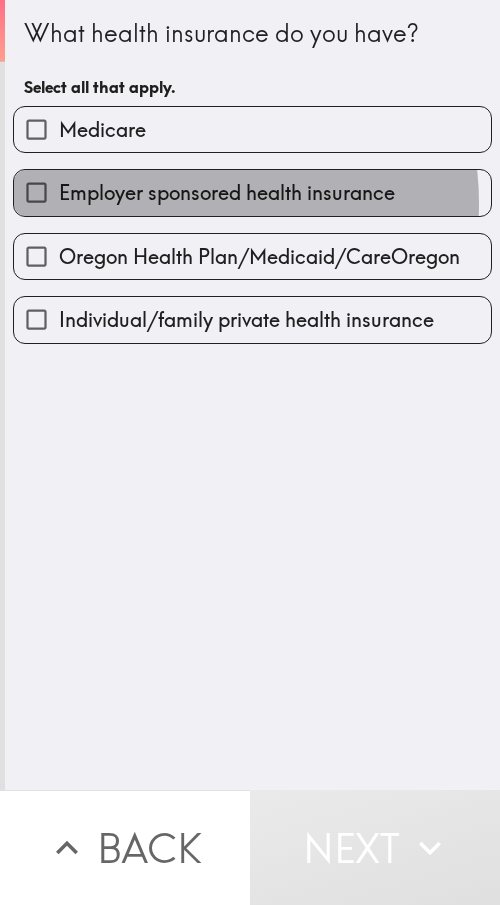 click on "Employer sponsored health insurance" at bounding box center (227, 193) 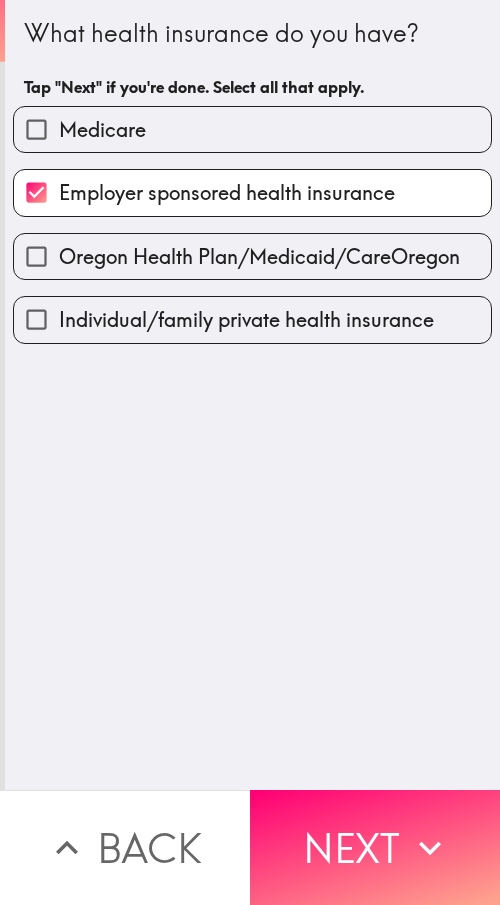 drag, startPoint x: 96, startPoint y: 136, endPoint x: 101, endPoint y: 169, distance: 33.37664 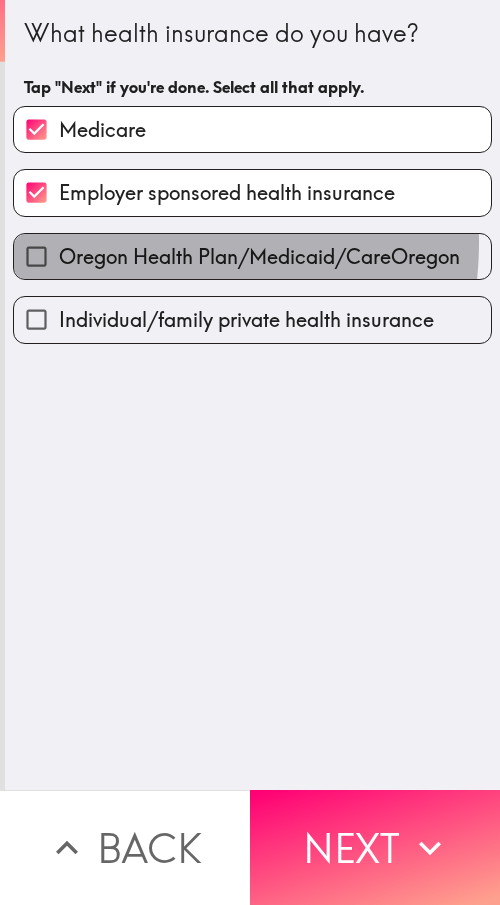 click on "Oregon Health Plan/Medicaid/CareOregon" at bounding box center [259, 257] 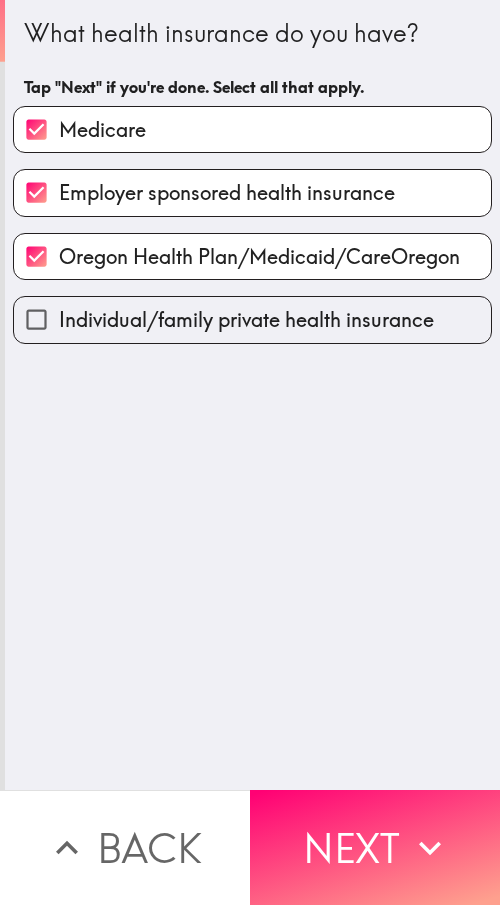 click on "What health insurance do you have? Tap "Next" if you're done.   Select all that apply. Medicare Employer sponsored health insurance Oregon Health Plan/Medicaid/CareOregon Individual/family private health insurance" at bounding box center (252, 395) 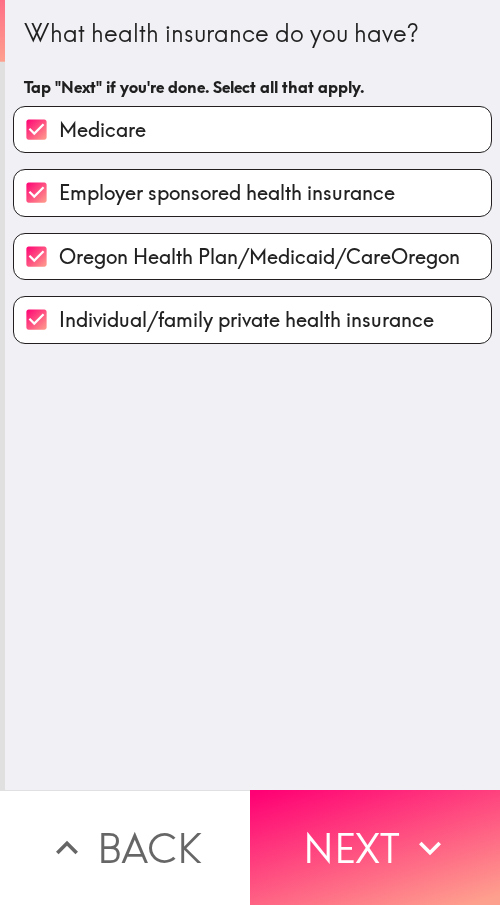 click 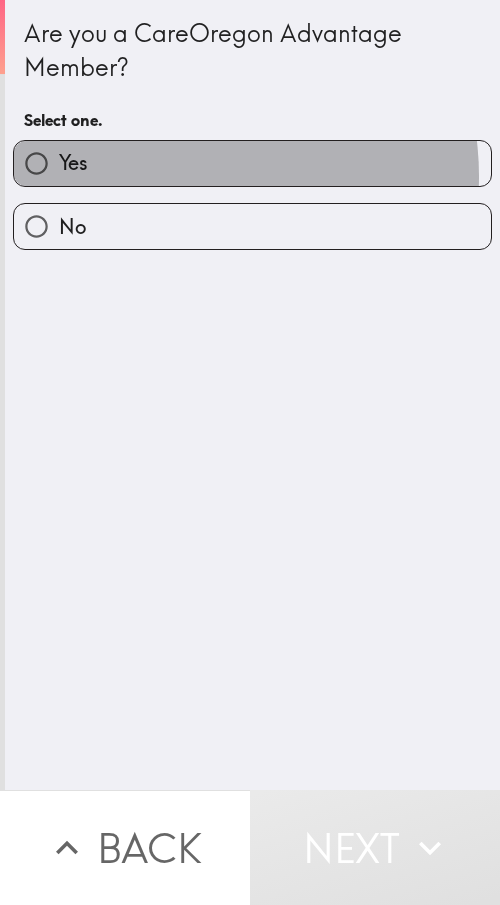 click on "Yes" at bounding box center (252, 163) 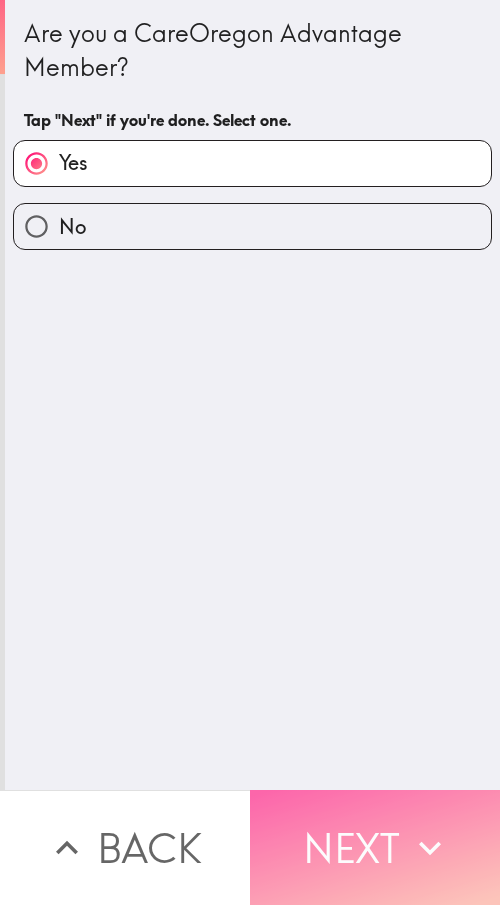 click on "Next" at bounding box center [375, 847] 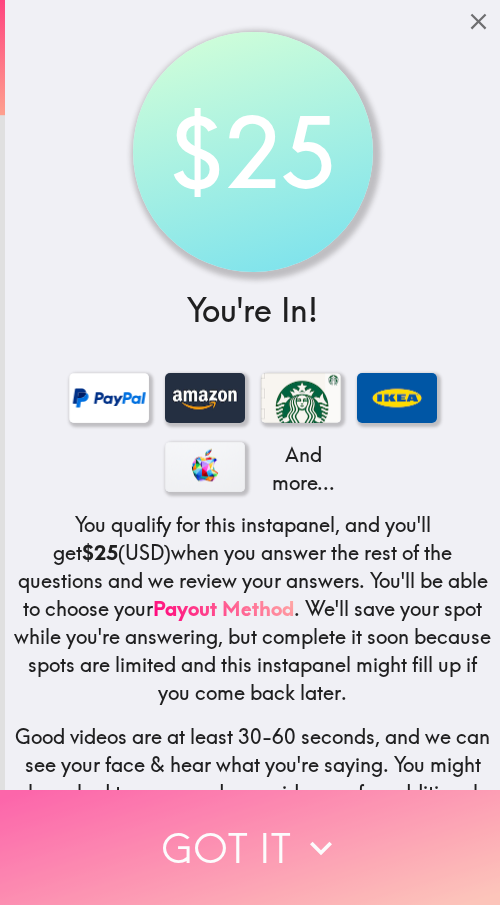 click on "Got it" at bounding box center (250, 847) 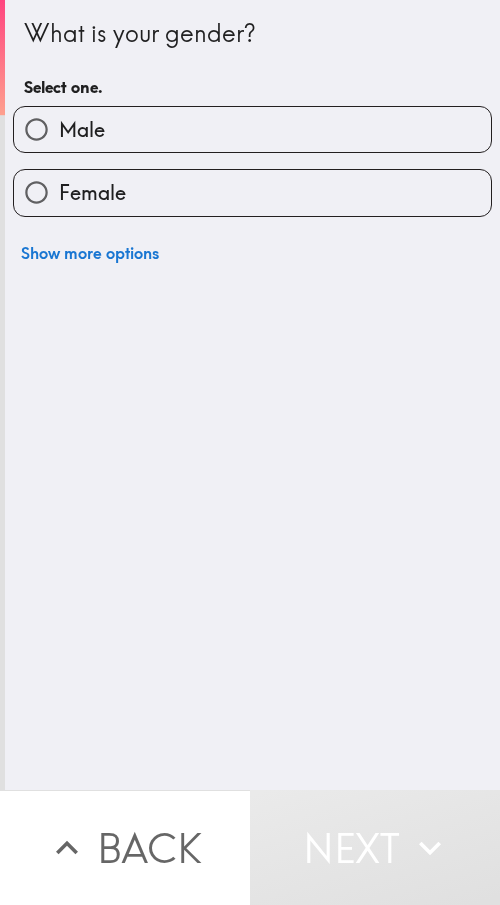 drag, startPoint x: 152, startPoint y: 188, endPoint x: 326, endPoint y: 190, distance: 174.01149 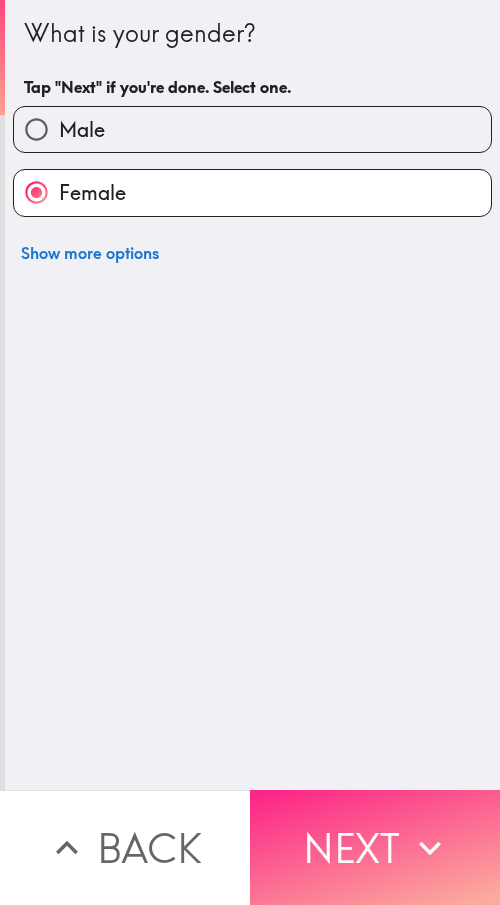 drag, startPoint x: 331, startPoint y: 836, endPoint x: 366, endPoint y: 836, distance: 35 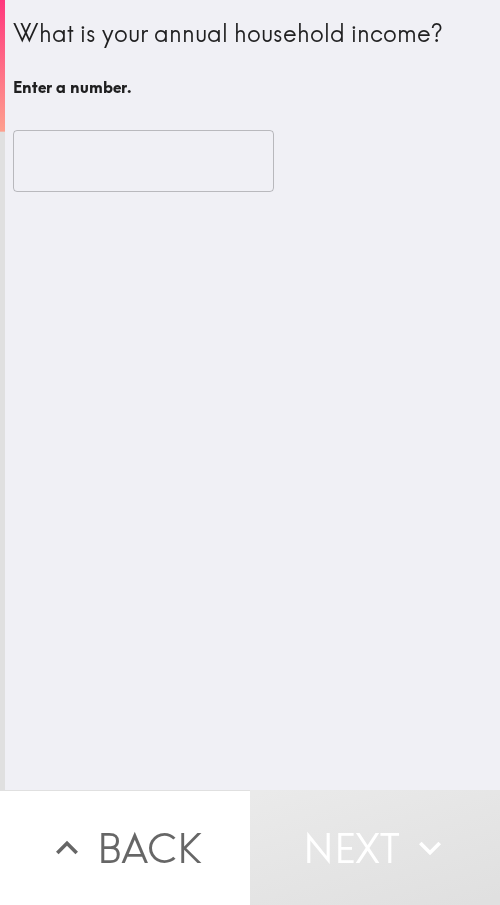 click at bounding box center [143, 161] 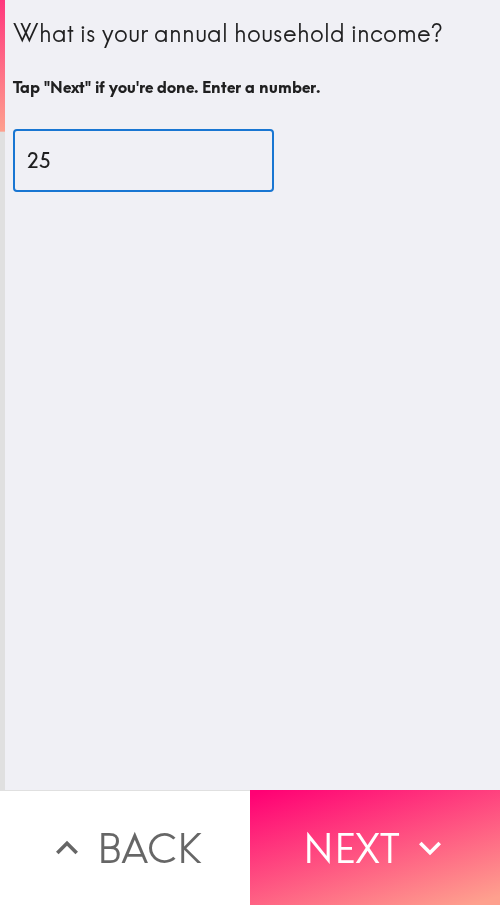 type on "25" 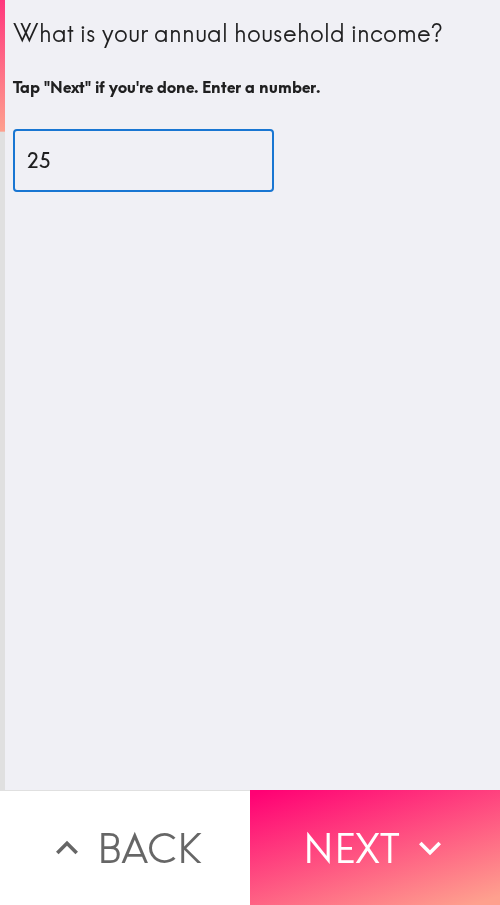 drag, startPoint x: 410, startPoint y: 789, endPoint x: 495, endPoint y: 811, distance: 87.80091 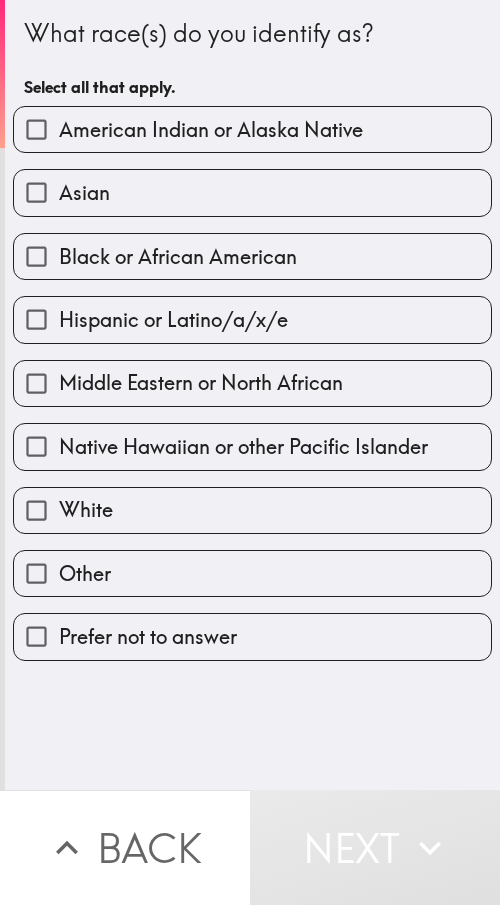 drag, startPoint x: 198, startPoint y: 263, endPoint x: 196, endPoint y: 339, distance: 76.02631 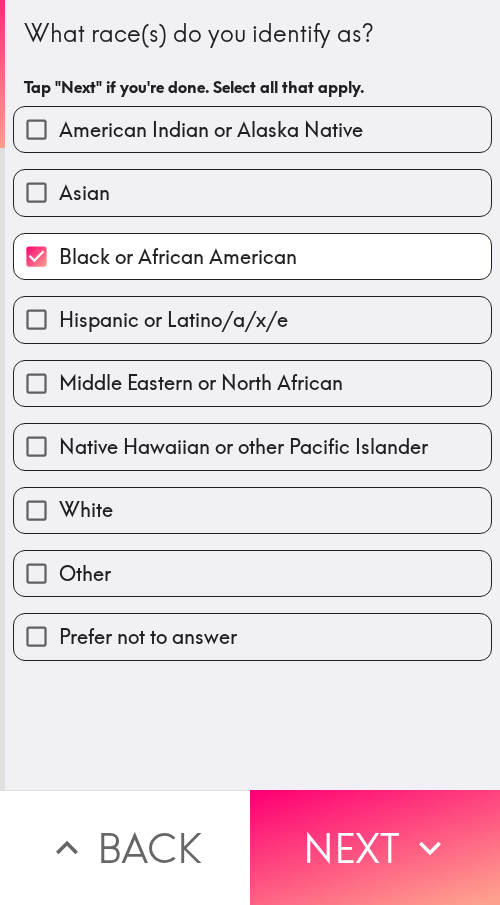 click on "Middle Eastern or North African" at bounding box center (244, 375) 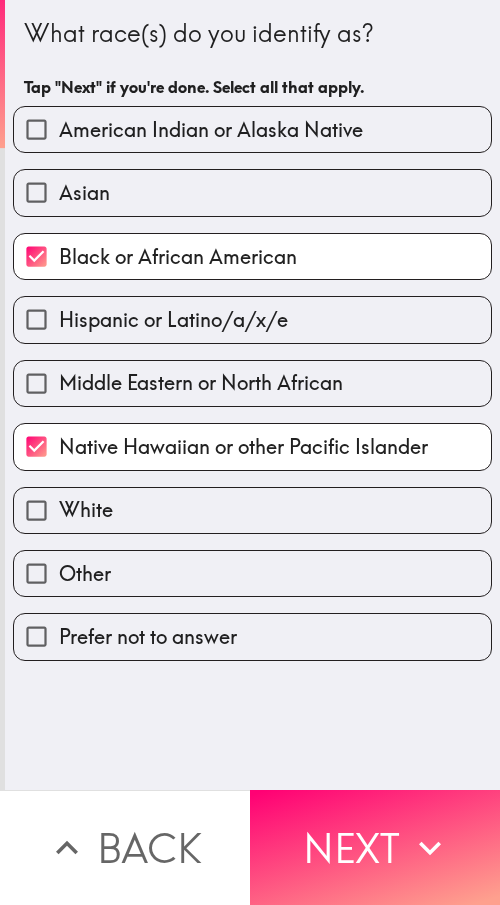 click on "Middle Eastern or North African" at bounding box center (201, 383) 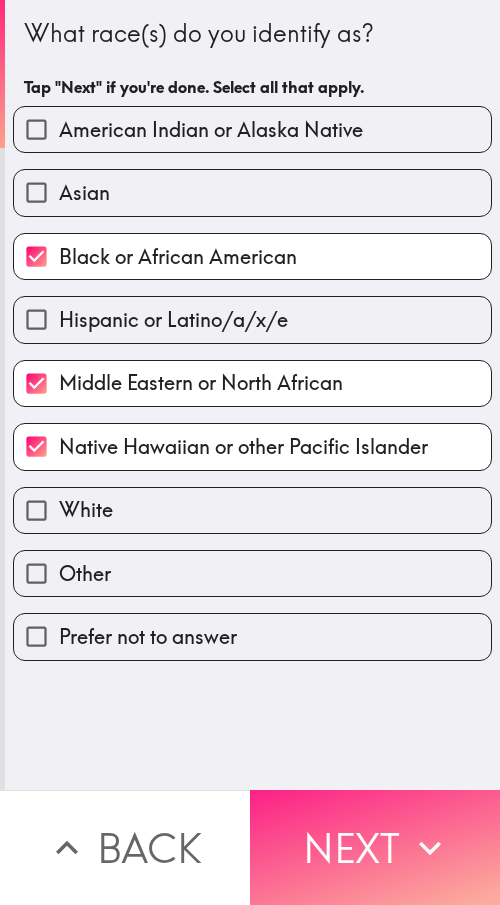 drag, startPoint x: 374, startPoint y: 841, endPoint x: 495, endPoint y: 839, distance: 121.016525 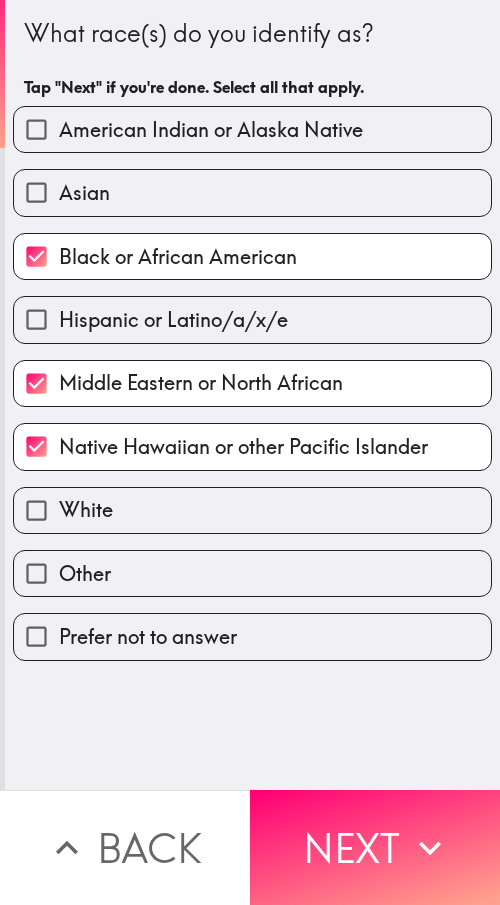 click on "Next" at bounding box center [375, 847] 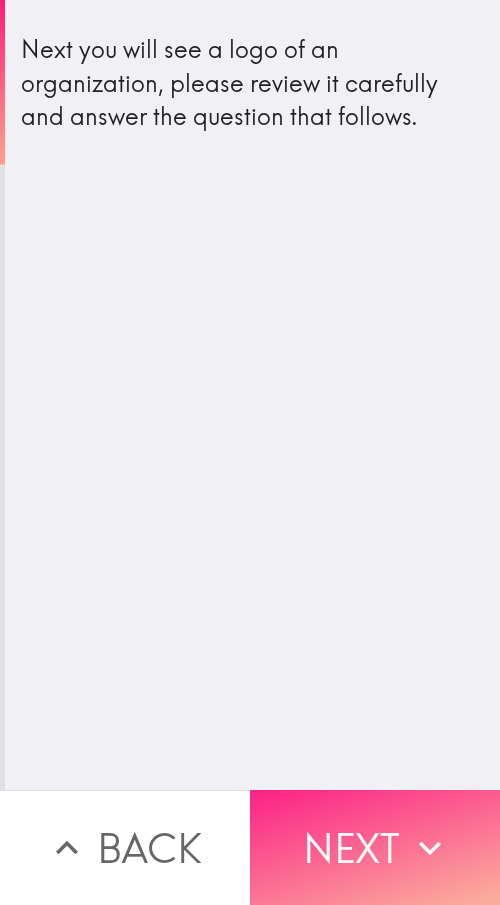 click on "Next" at bounding box center [375, 847] 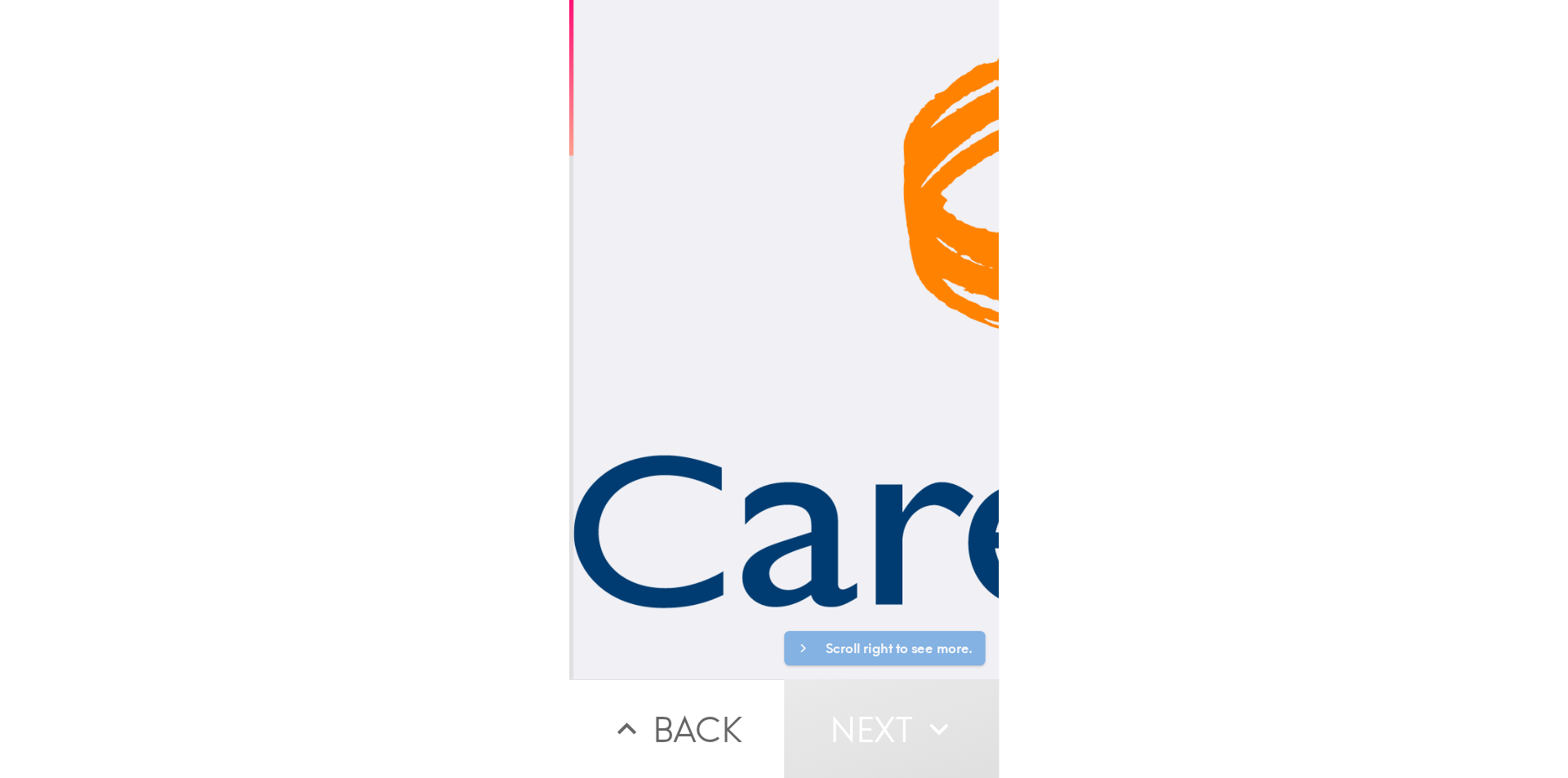 scroll, scrollTop: 12, scrollLeft: 0, axis: vertical 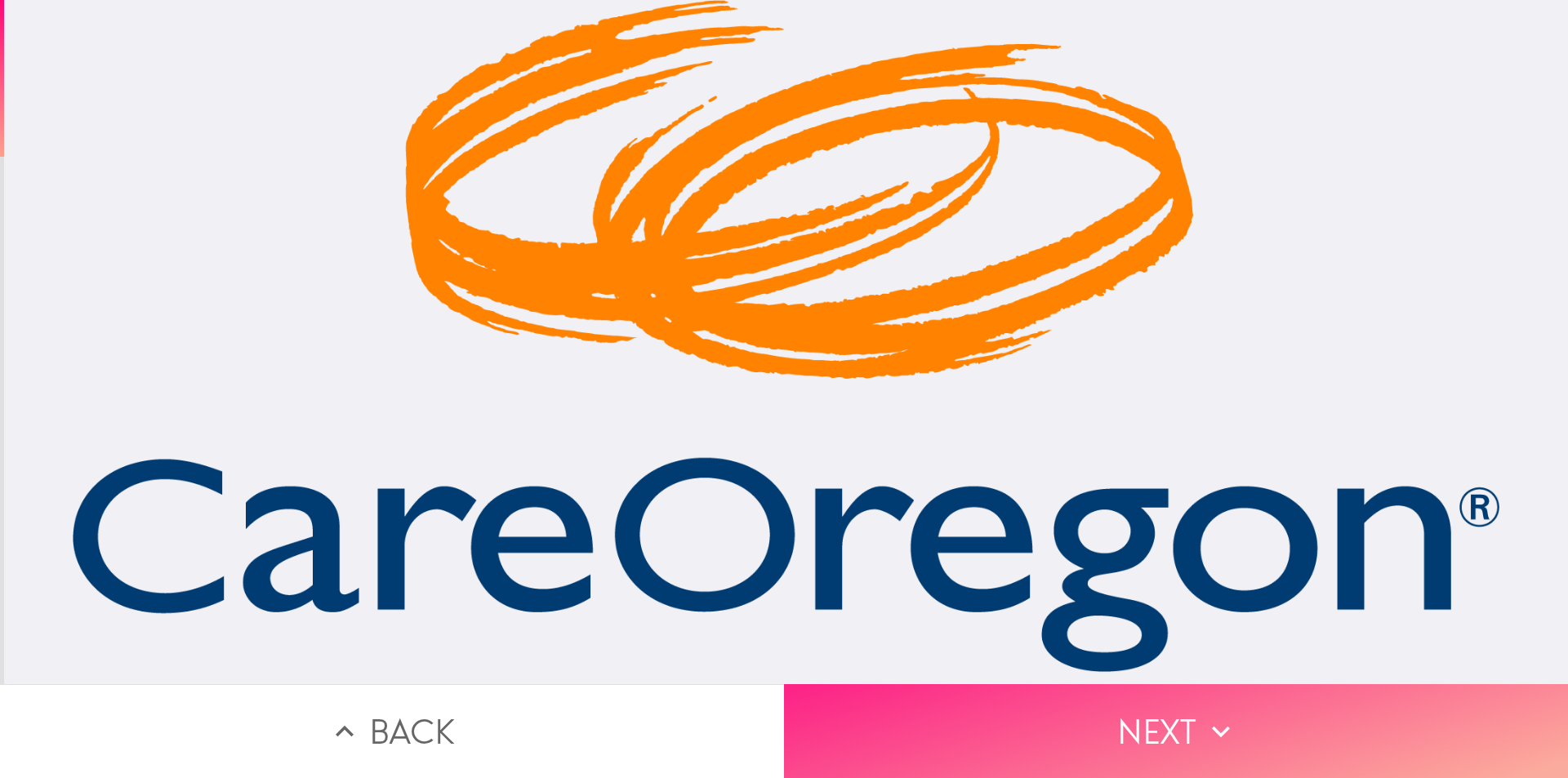click on "Next" at bounding box center (1176, 731) 